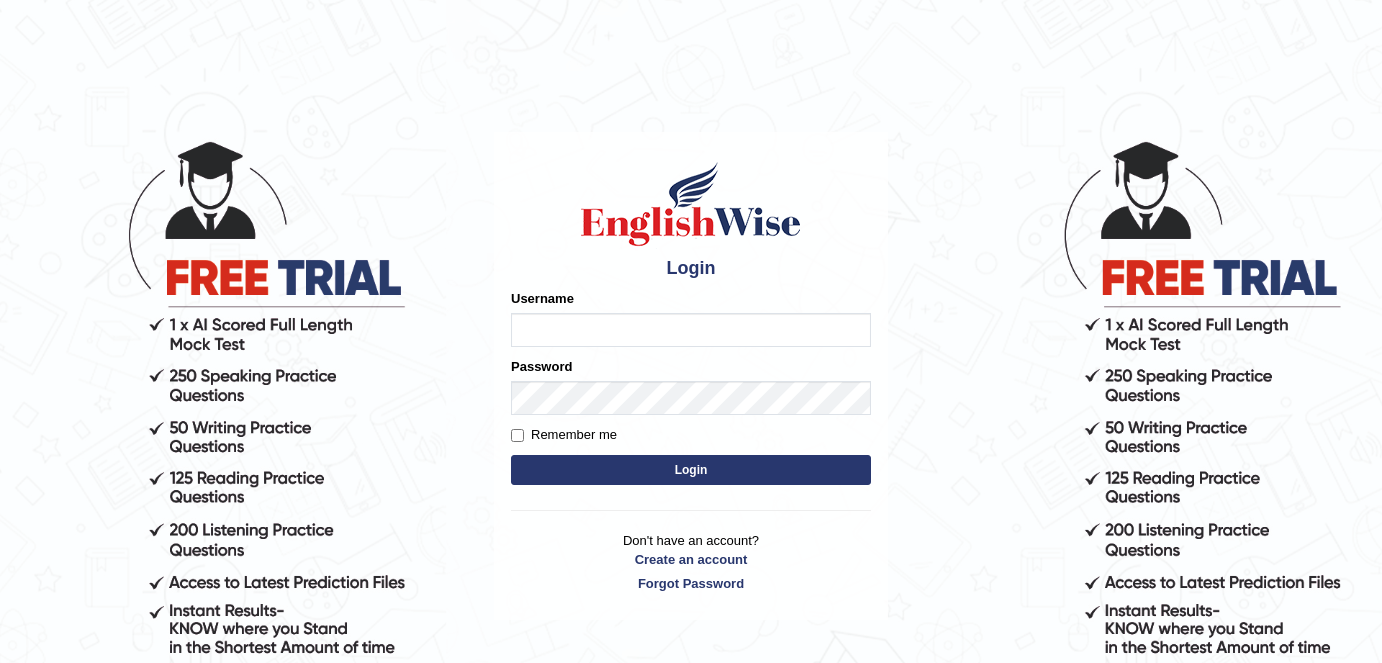 scroll, scrollTop: 0, scrollLeft: 0, axis: both 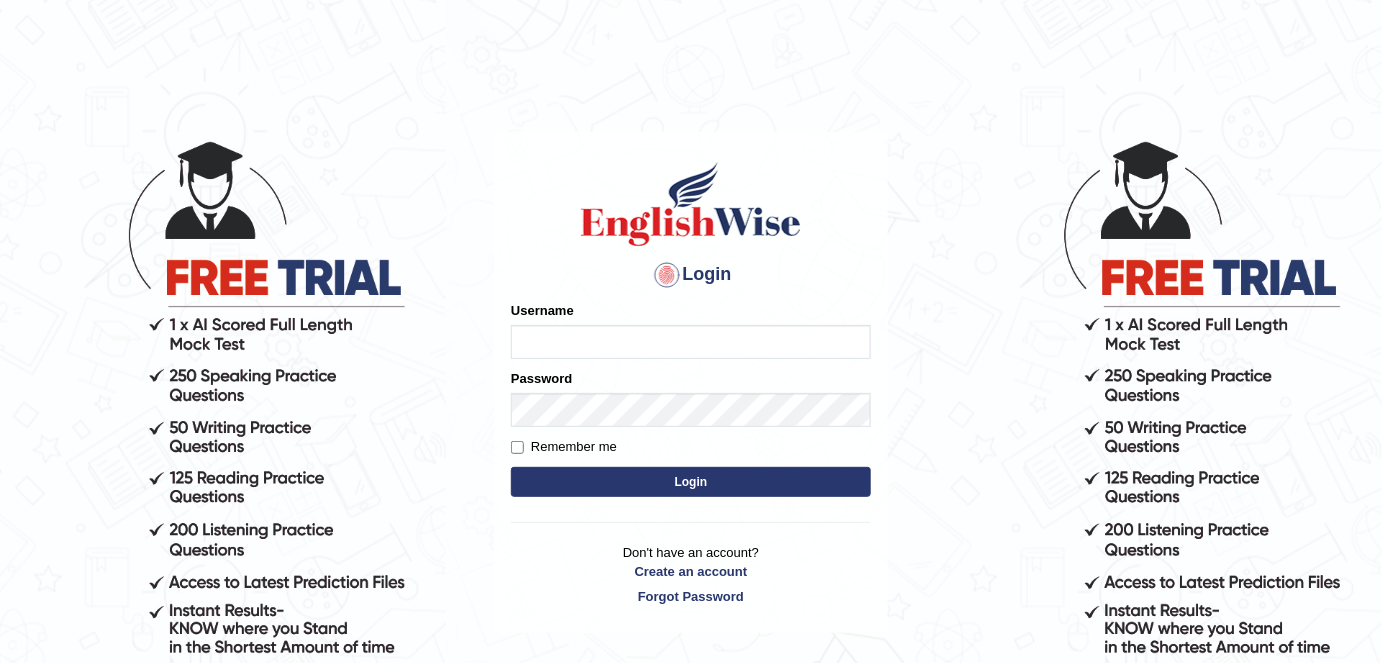 click on "Username" at bounding box center [691, 342] 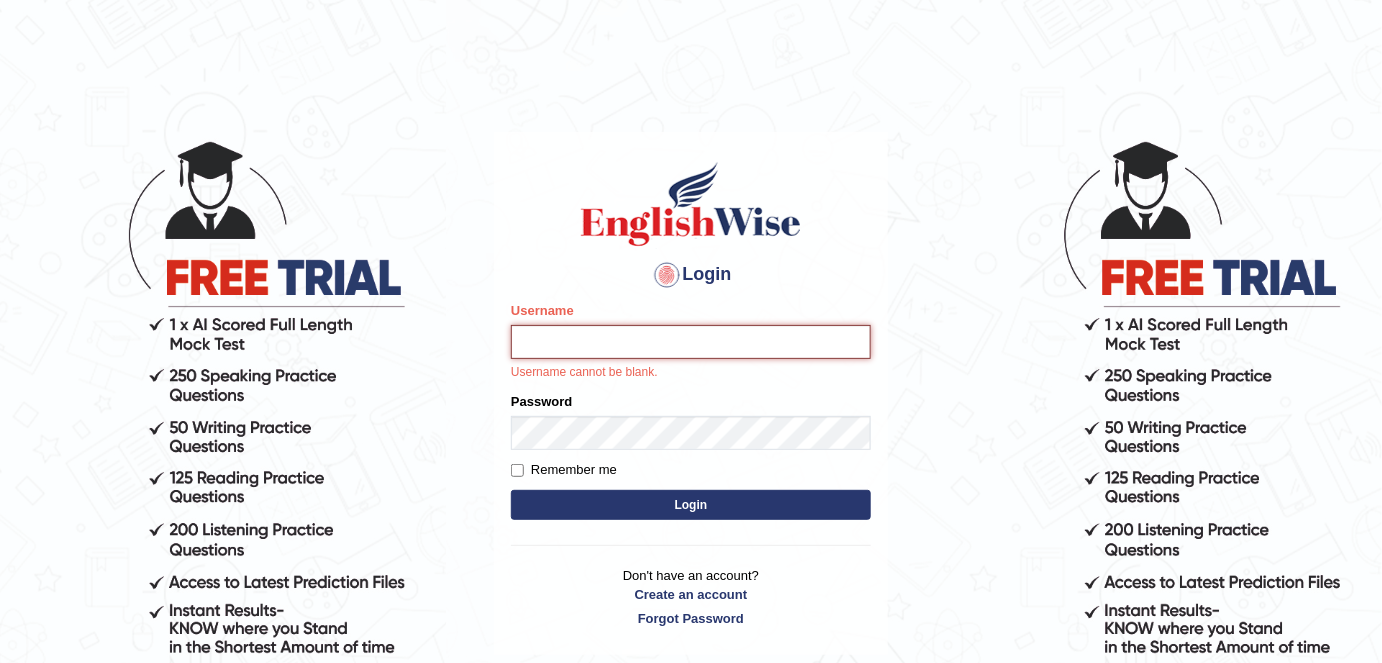type on "Bilal16" 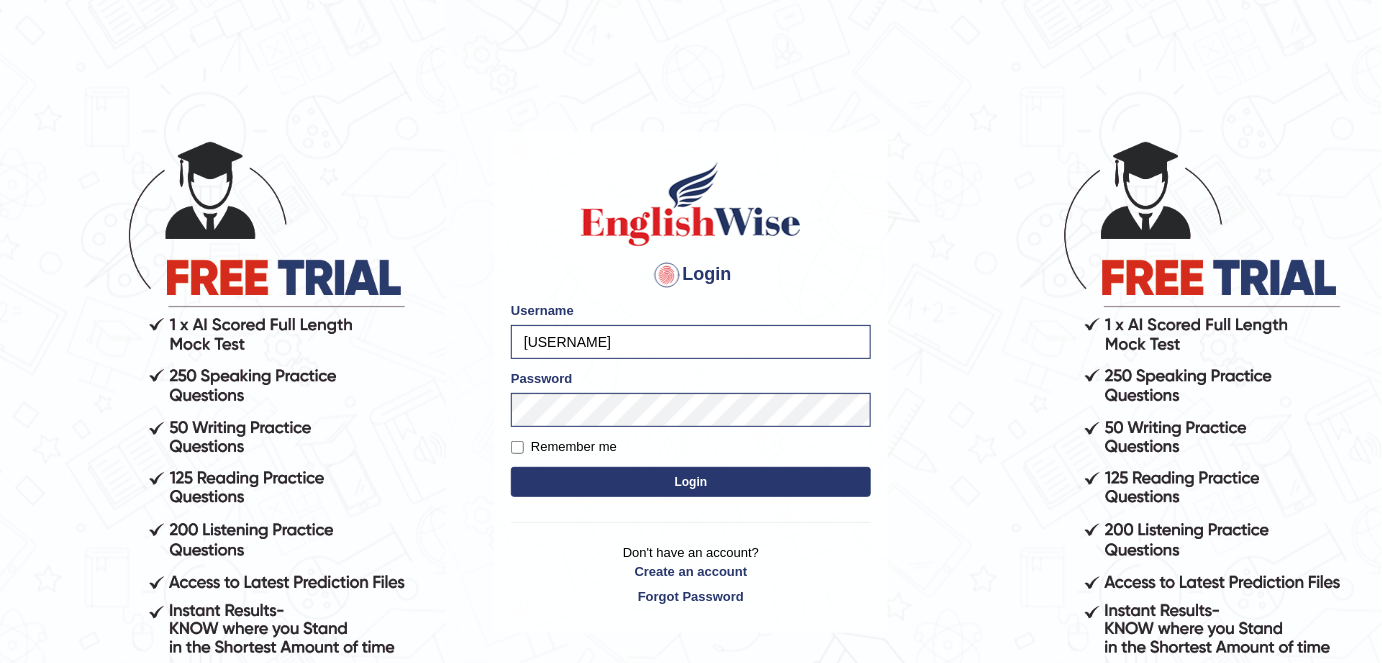 click on "Remember me" at bounding box center [564, 447] 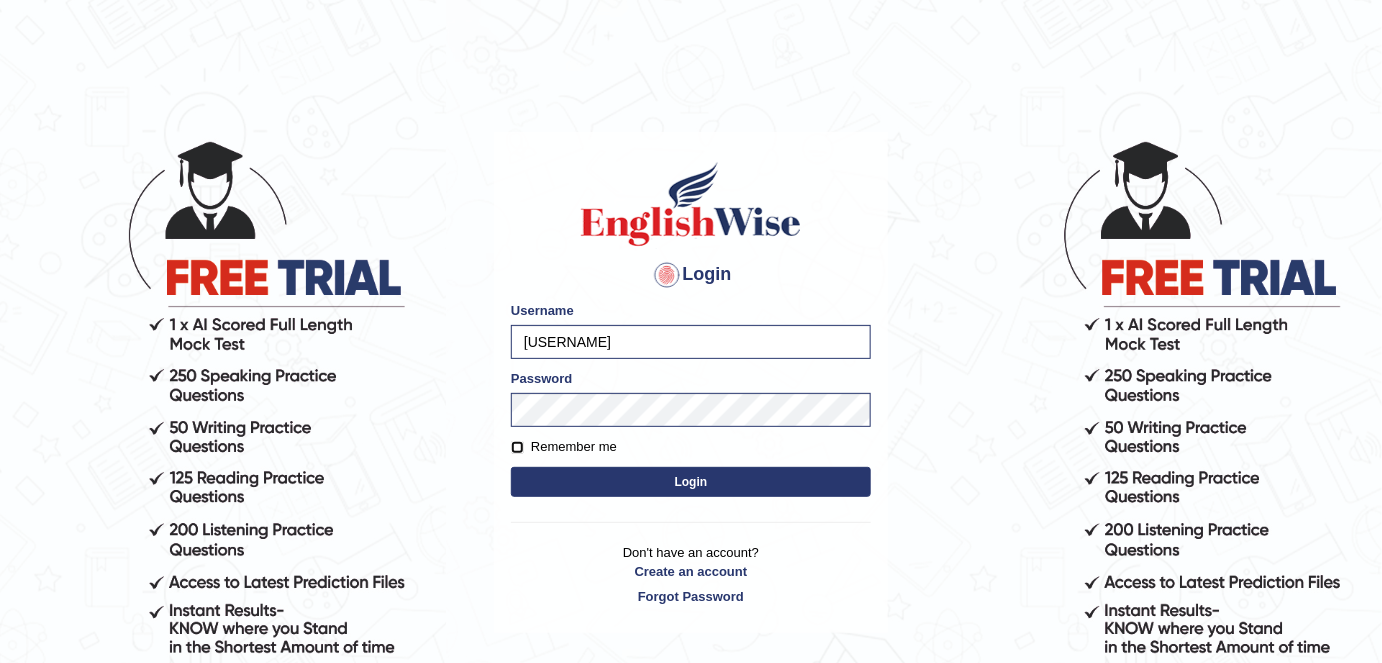 checkbox on "true" 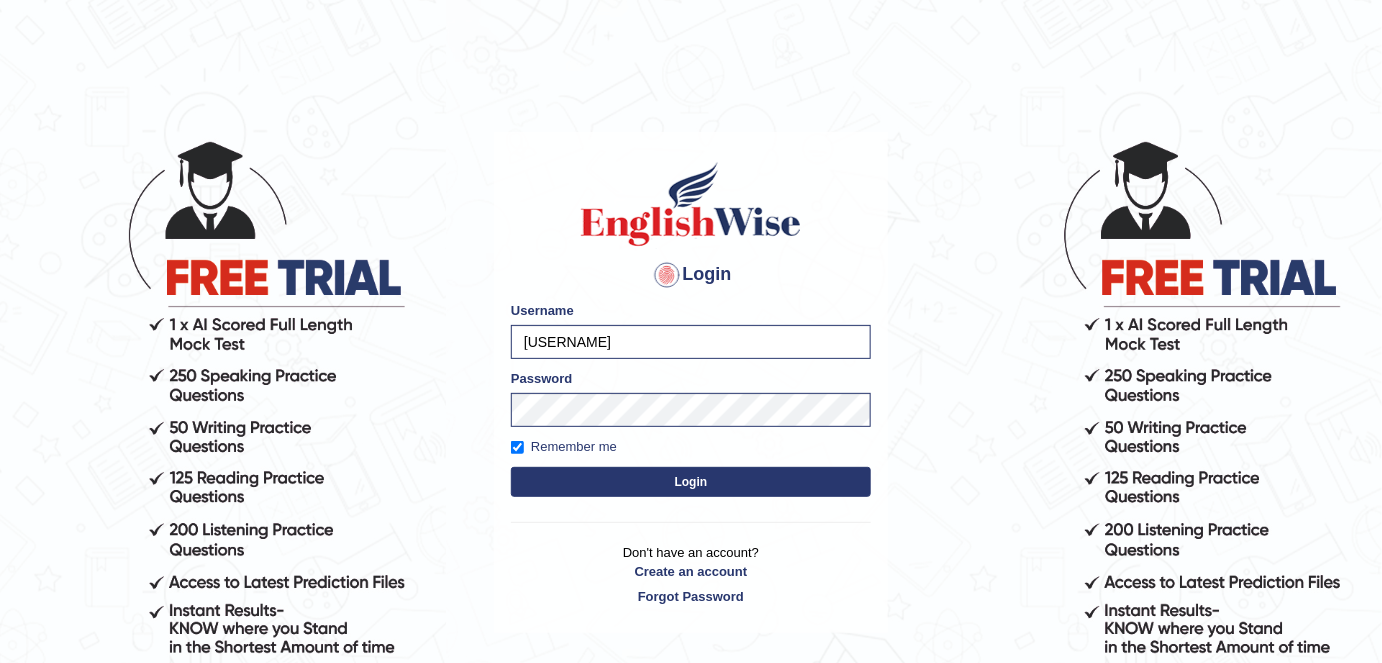 click on "Login" at bounding box center [691, 482] 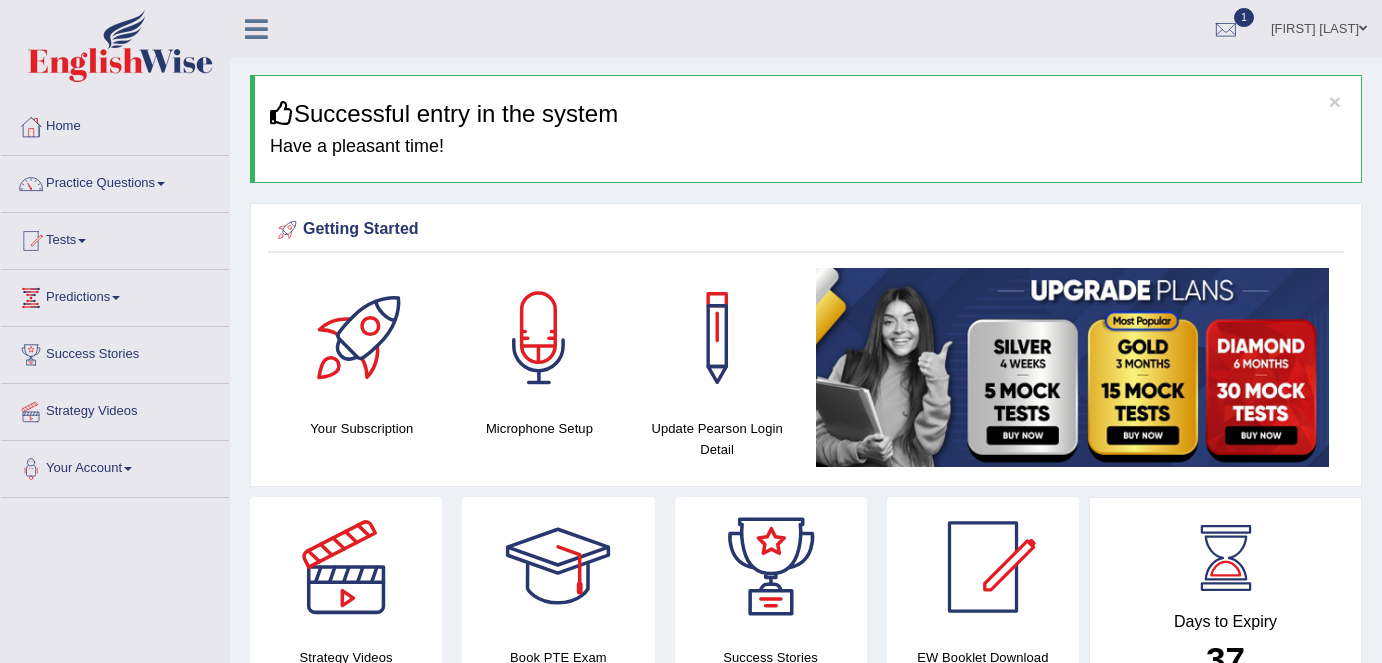 scroll, scrollTop: 0, scrollLeft: 0, axis: both 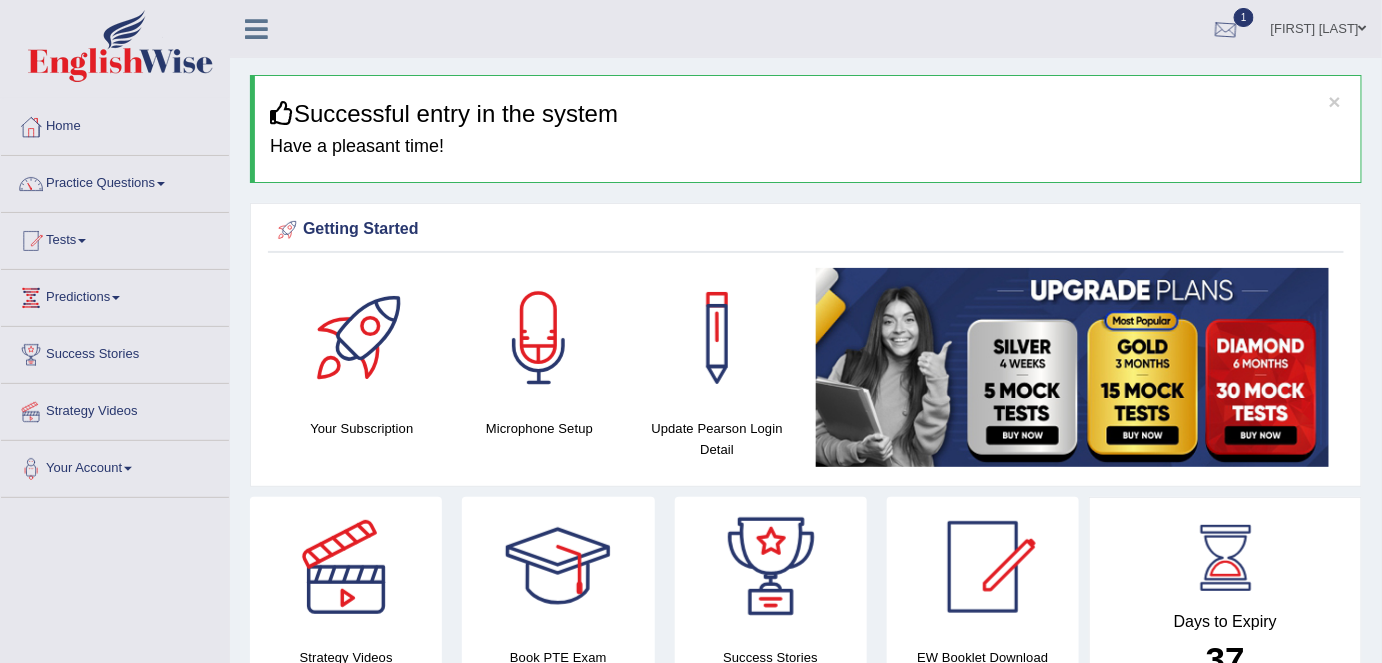 click at bounding box center [1226, 30] 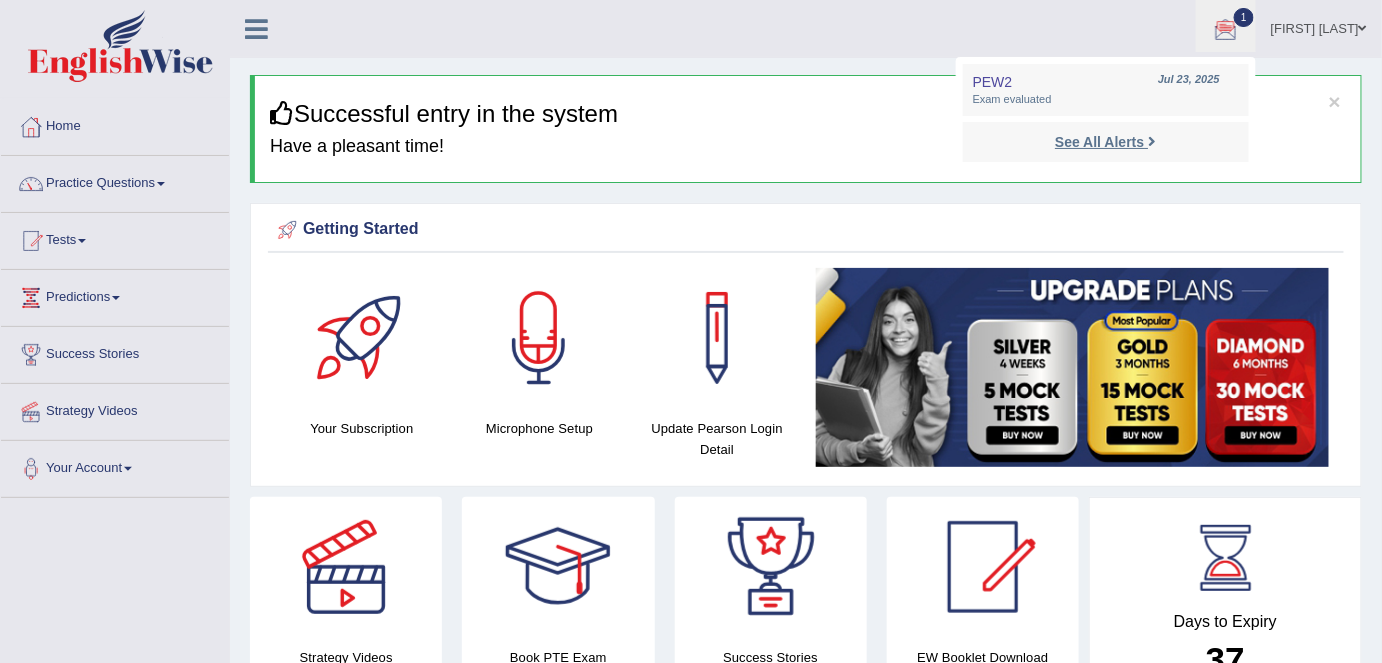 click on "See All Alerts" at bounding box center (1099, 142) 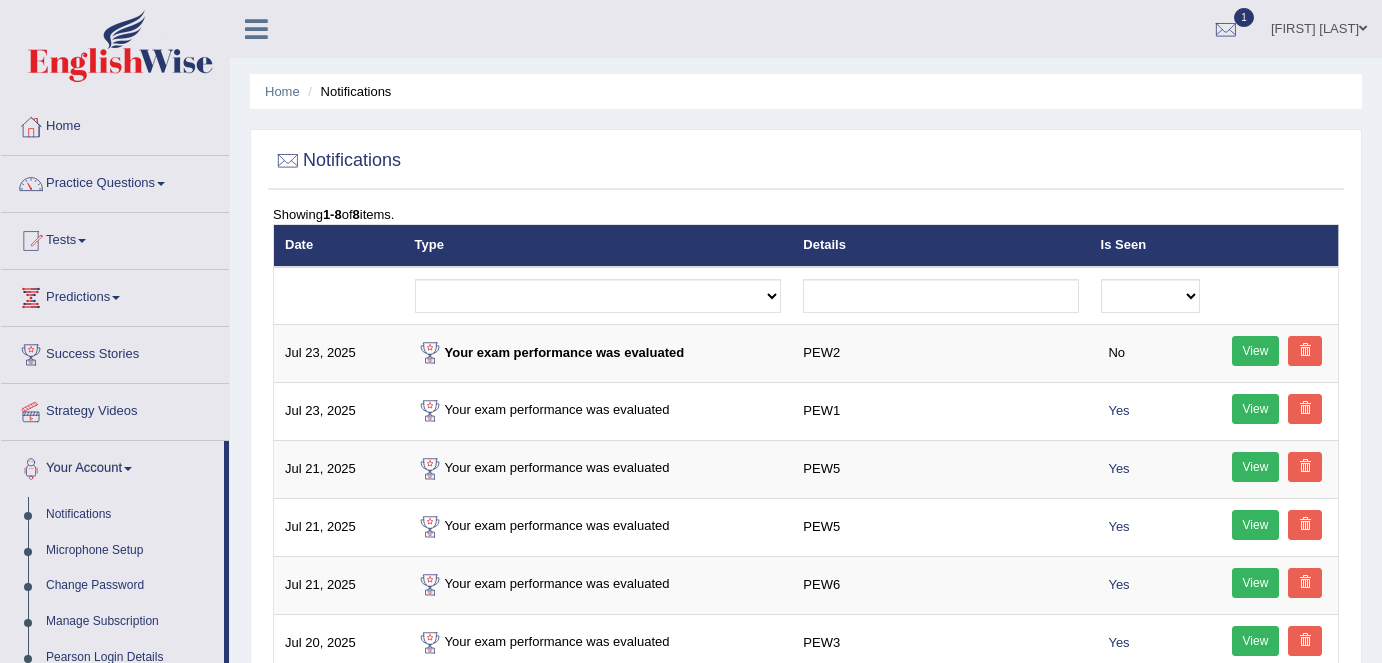 scroll, scrollTop: 0, scrollLeft: 0, axis: both 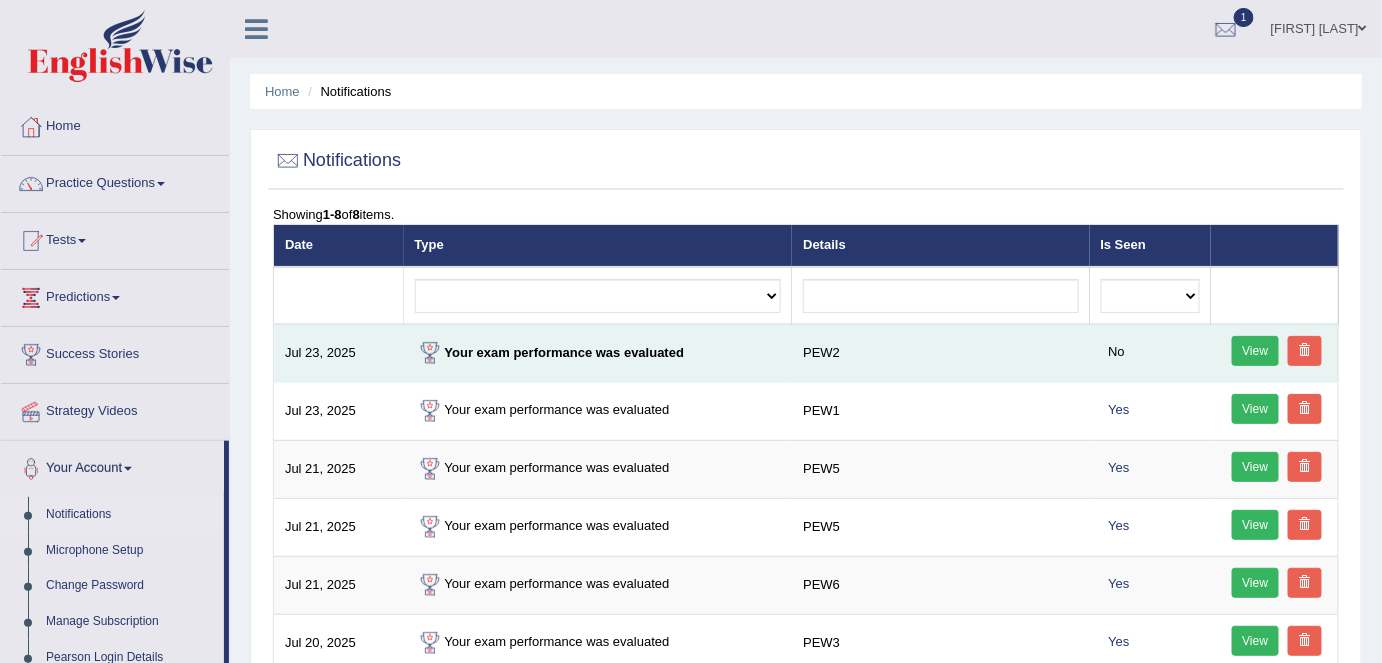 click on "View" at bounding box center (1256, 351) 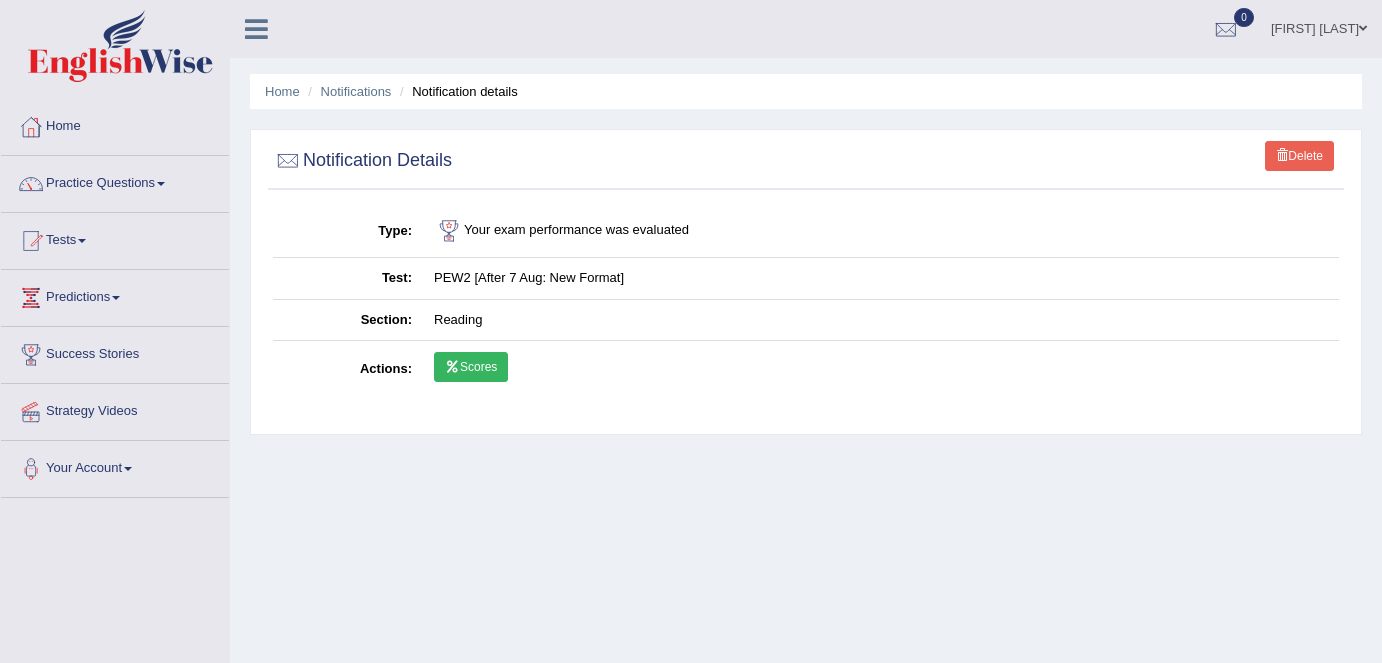 scroll, scrollTop: 0, scrollLeft: 0, axis: both 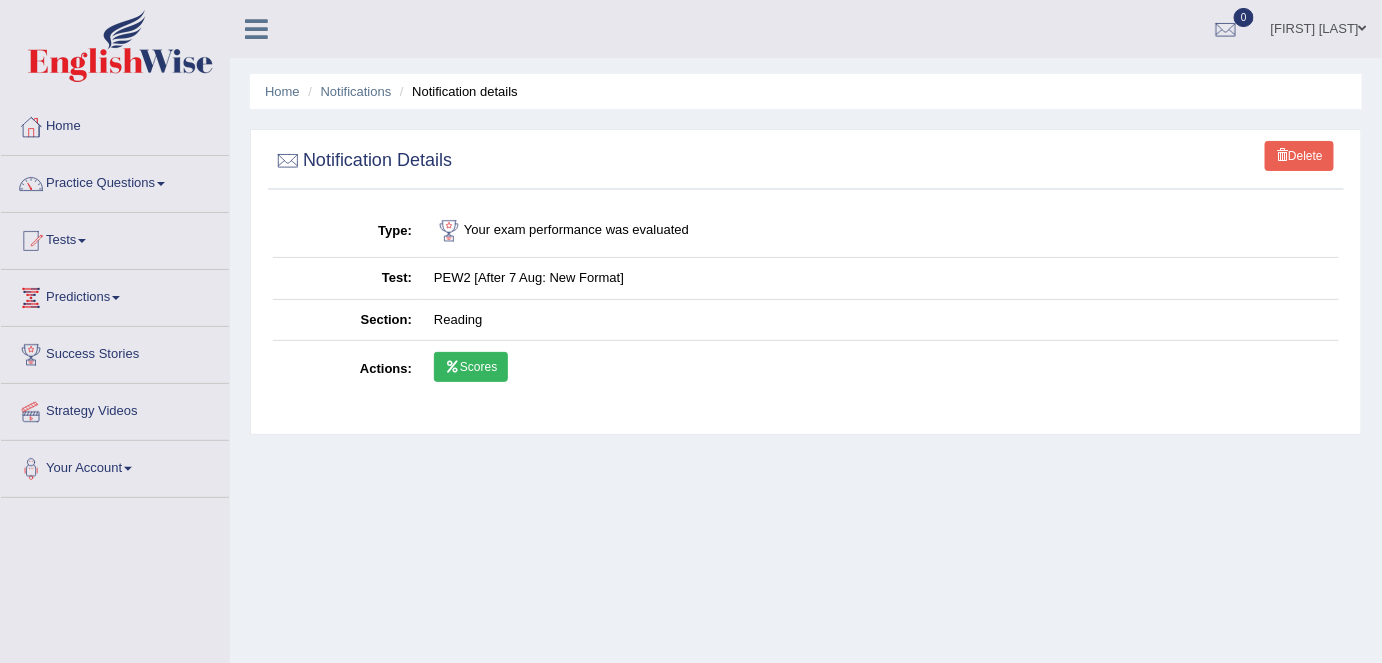 click on "Scores" at bounding box center [471, 367] 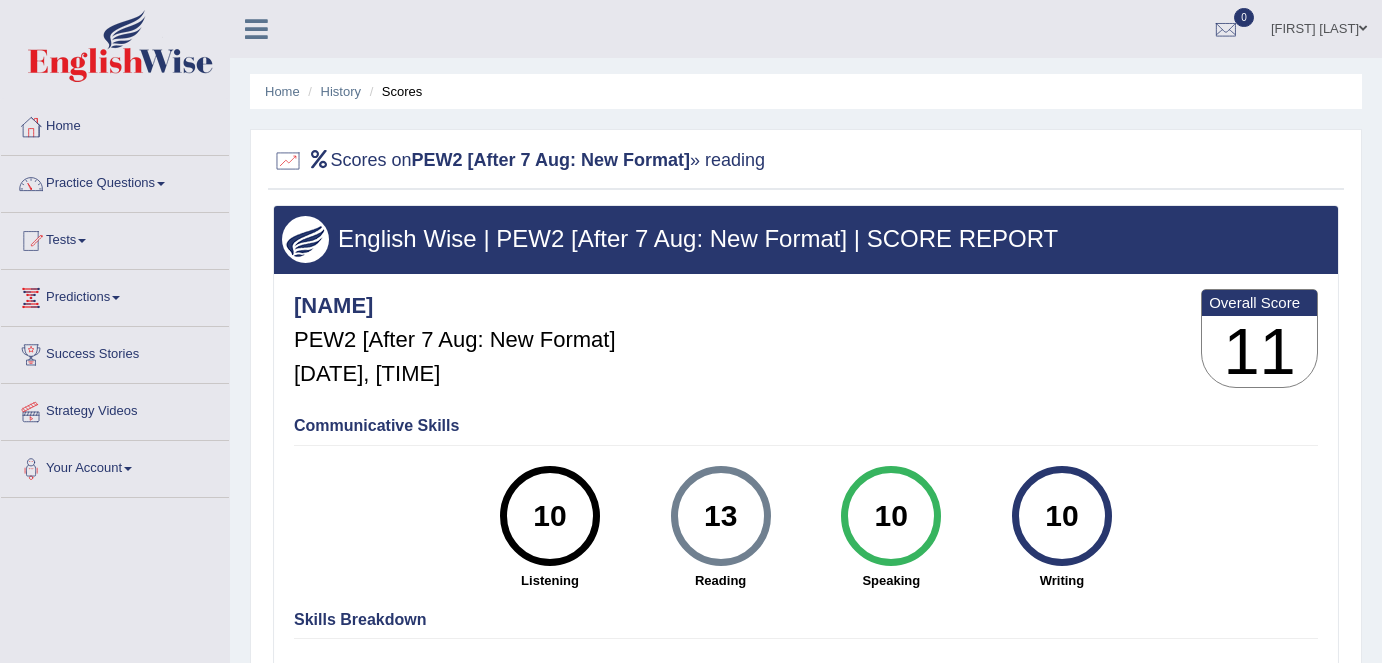 scroll, scrollTop: 0, scrollLeft: 0, axis: both 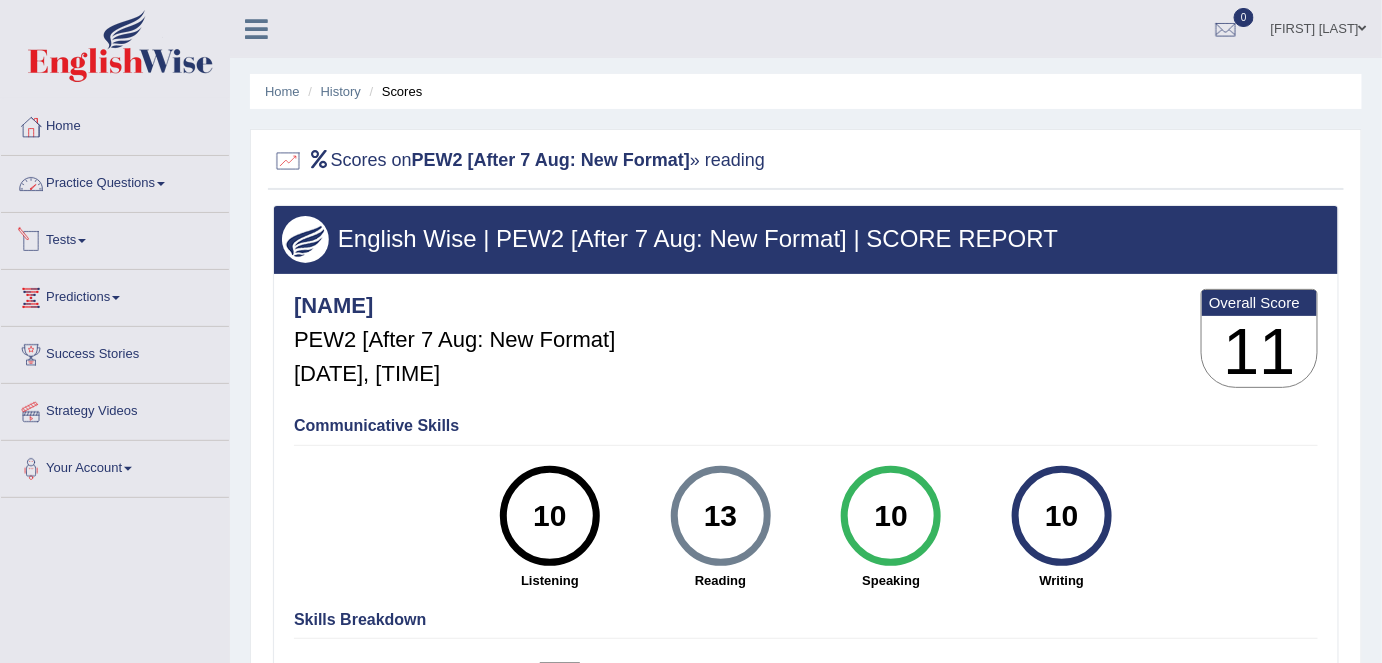 click on "Practice Questions" at bounding box center (115, 181) 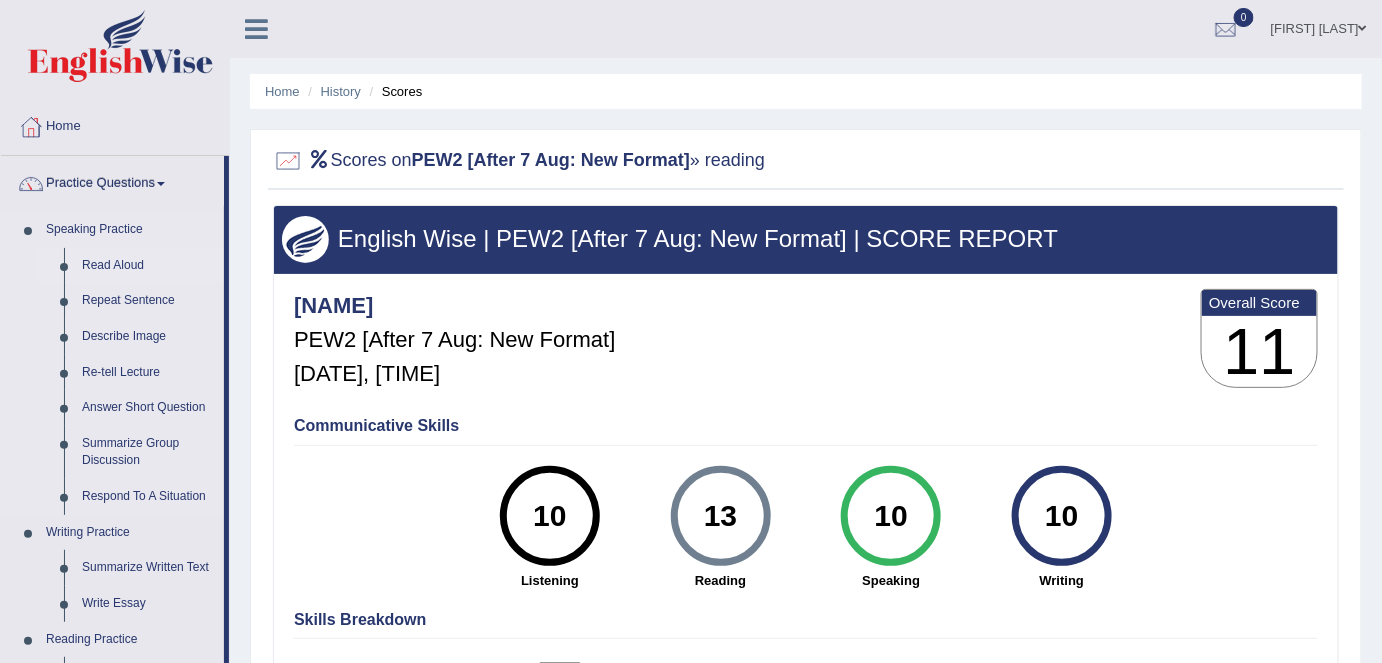 click on "Read Aloud" at bounding box center (148, 266) 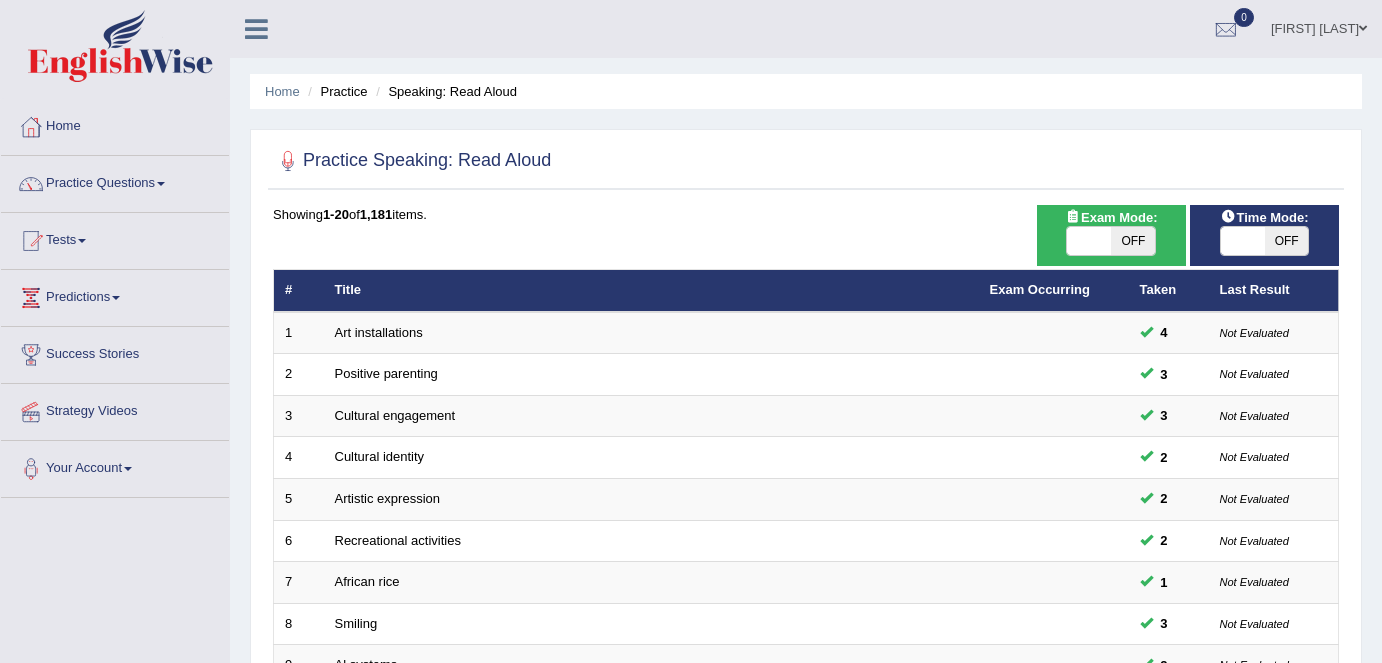 scroll, scrollTop: 0, scrollLeft: 0, axis: both 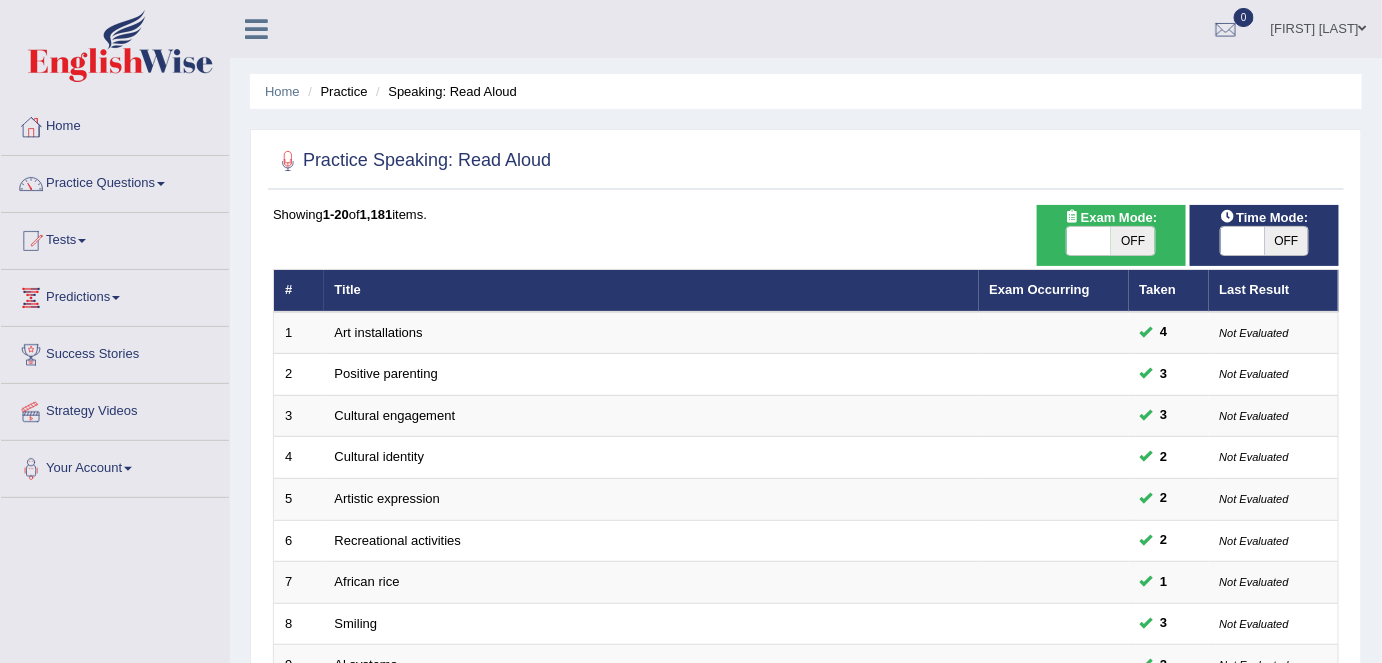 click at bounding box center (1089, 241) 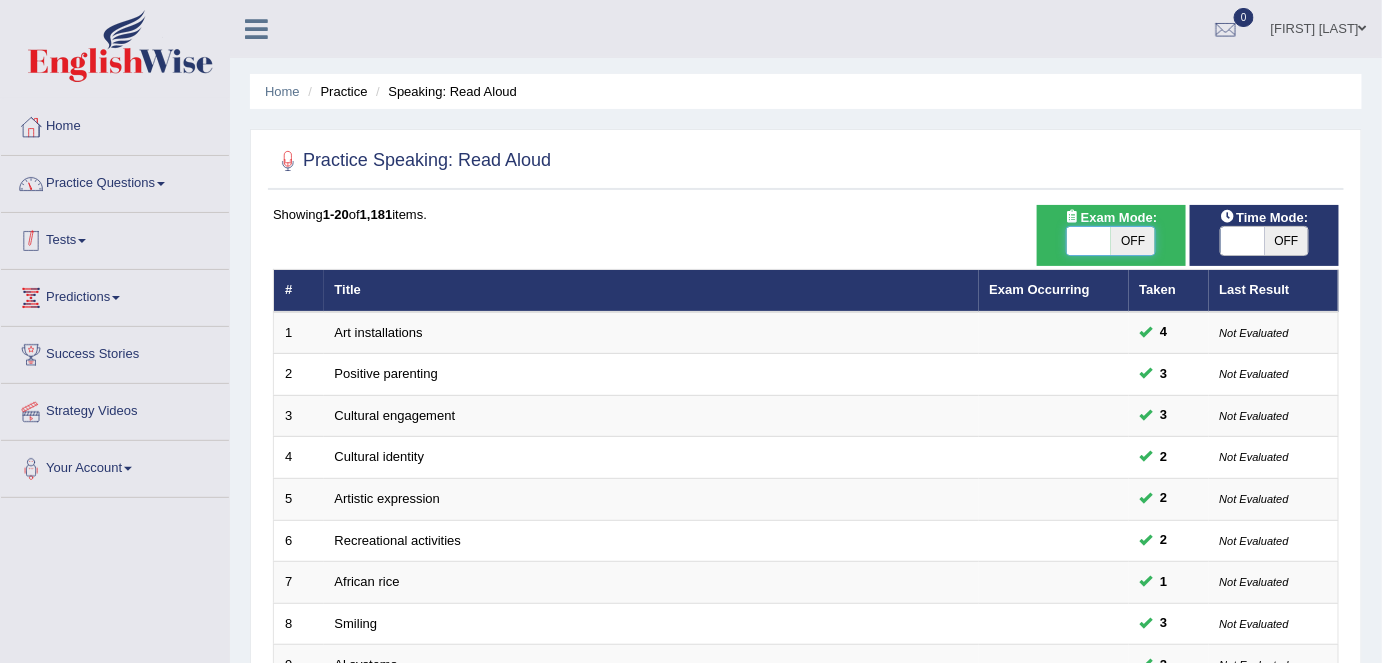 click on "Practice Questions" at bounding box center [115, 181] 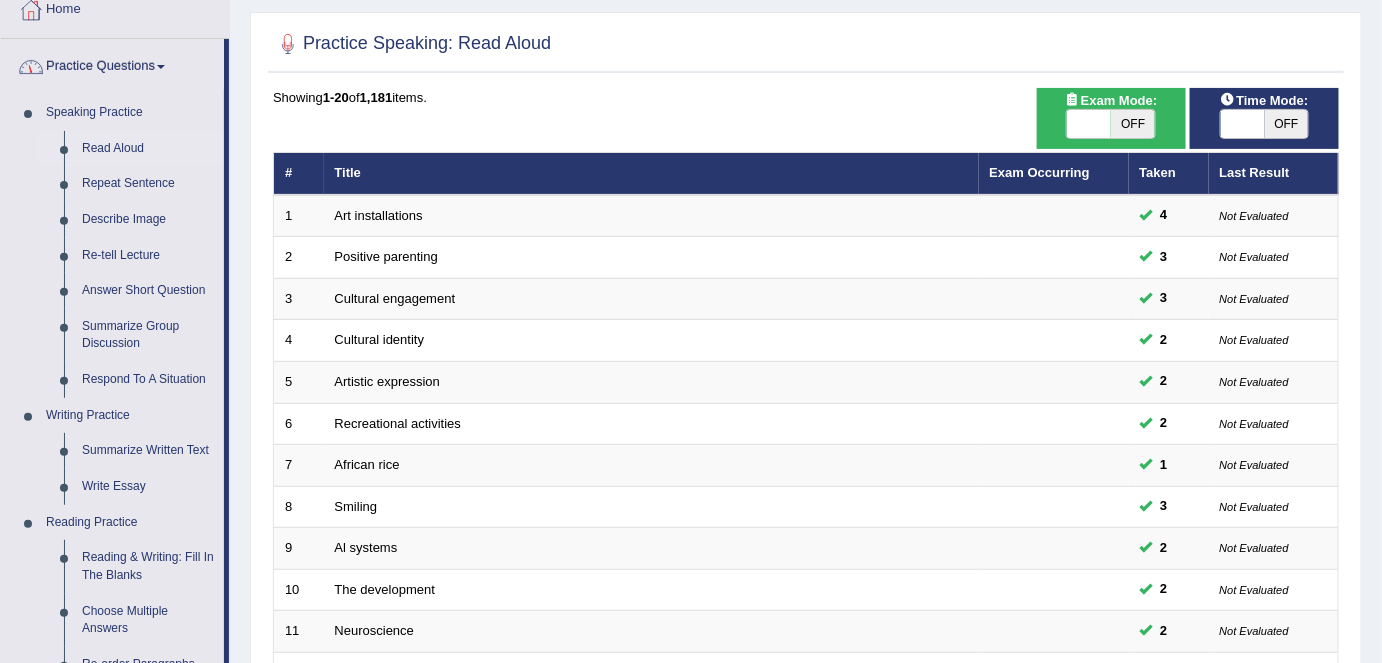 scroll, scrollTop: 151, scrollLeft: 0, axis: vertical 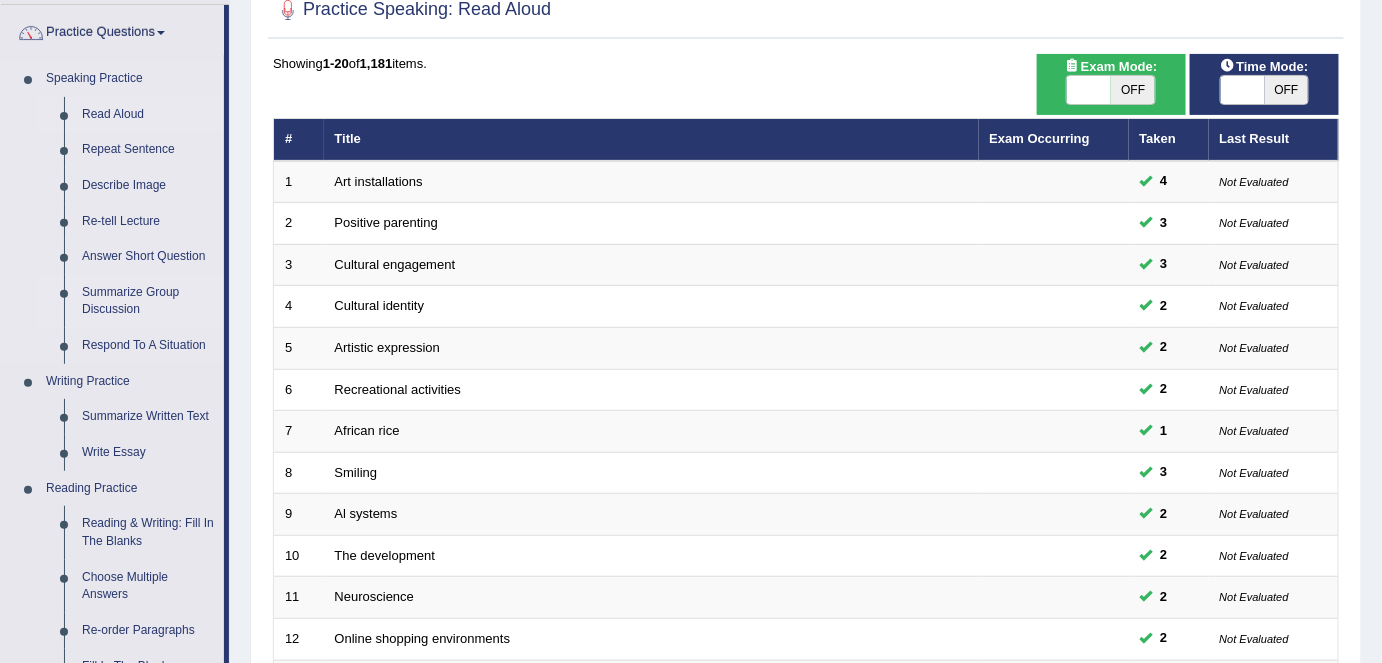 click on "Summarize Group Discussion" at bounding box center [148, 301] 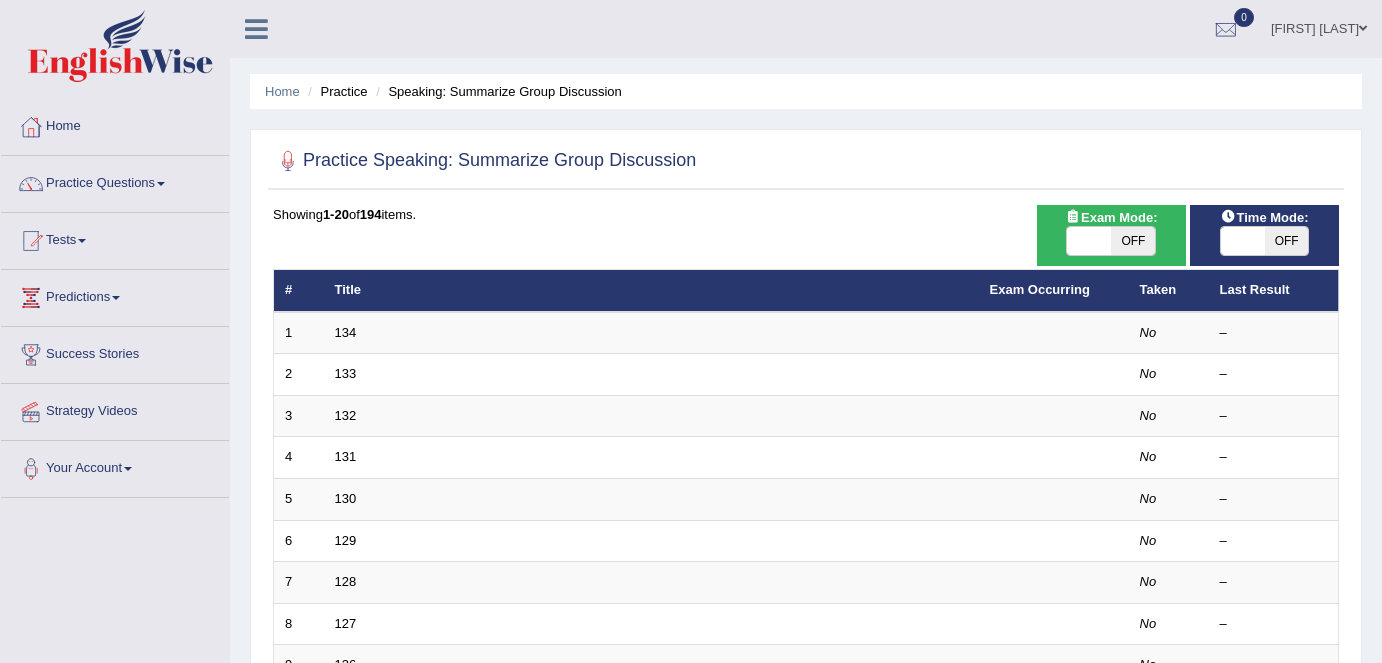 scroll, scrollTop: 0, scrollLeft: 0, axis: both 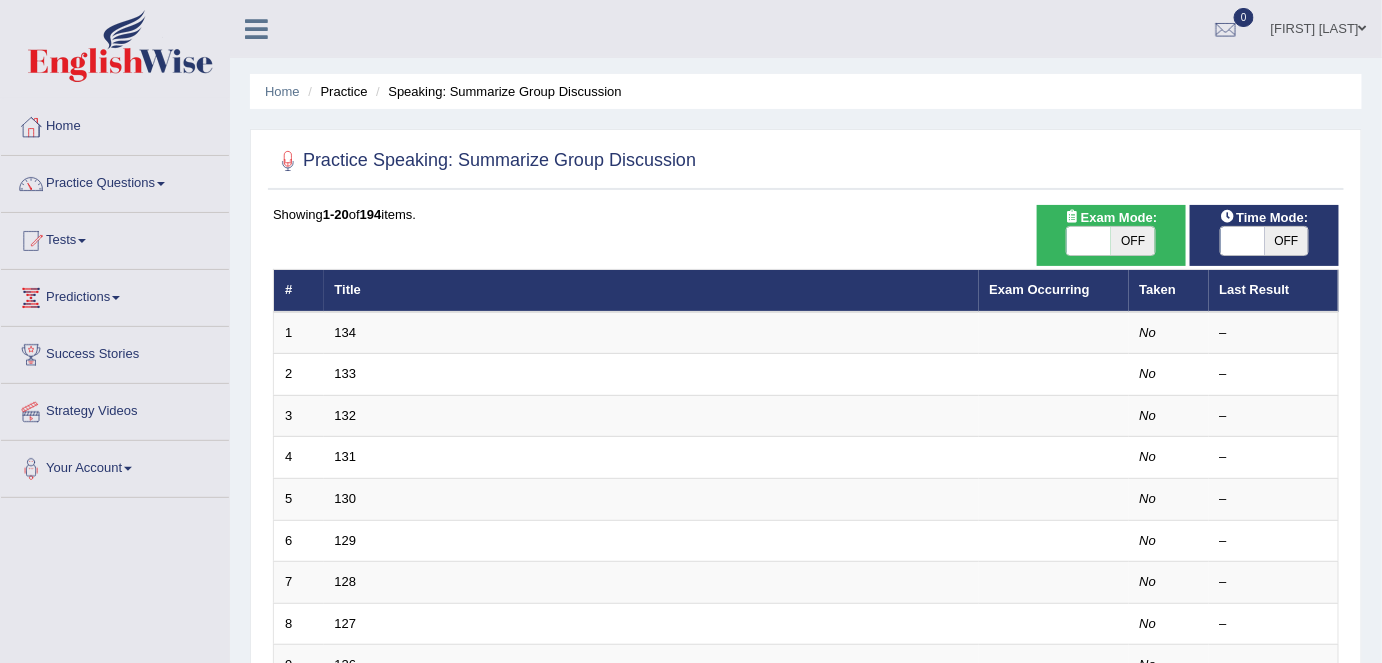 click at bounding box center (1089, 241) 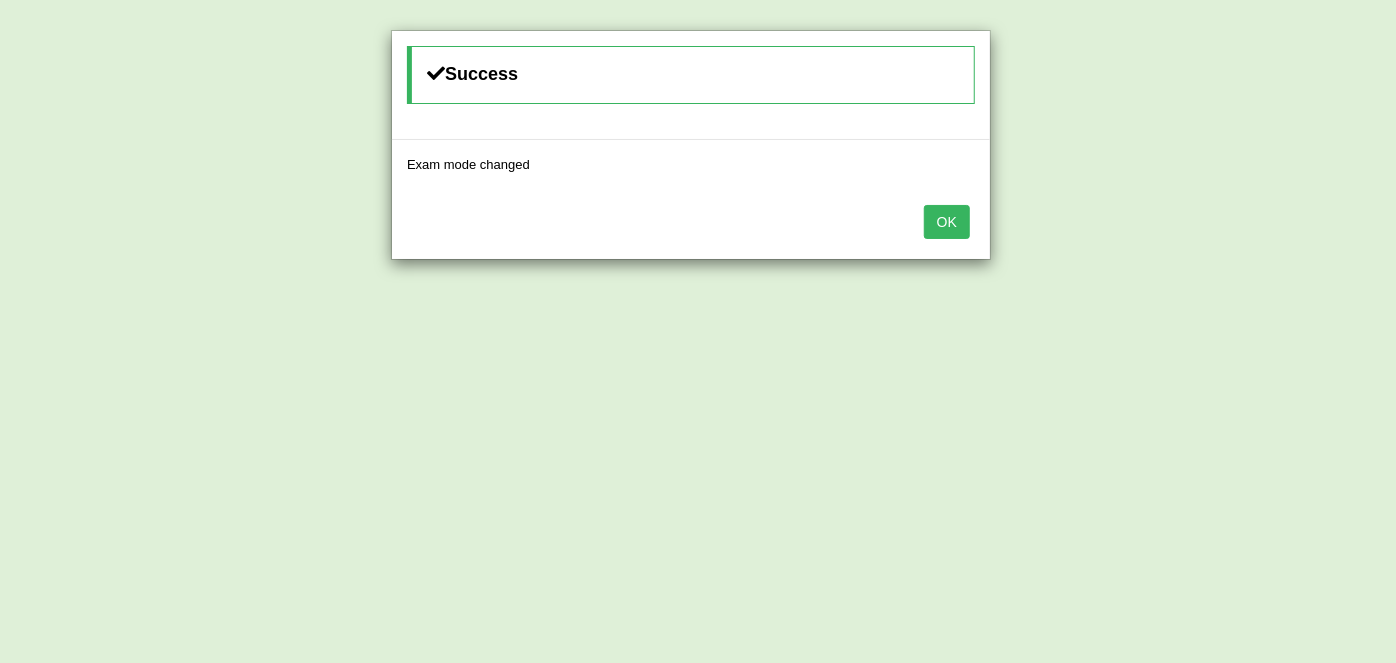 click on "OK" at bounding box center [947, 222] 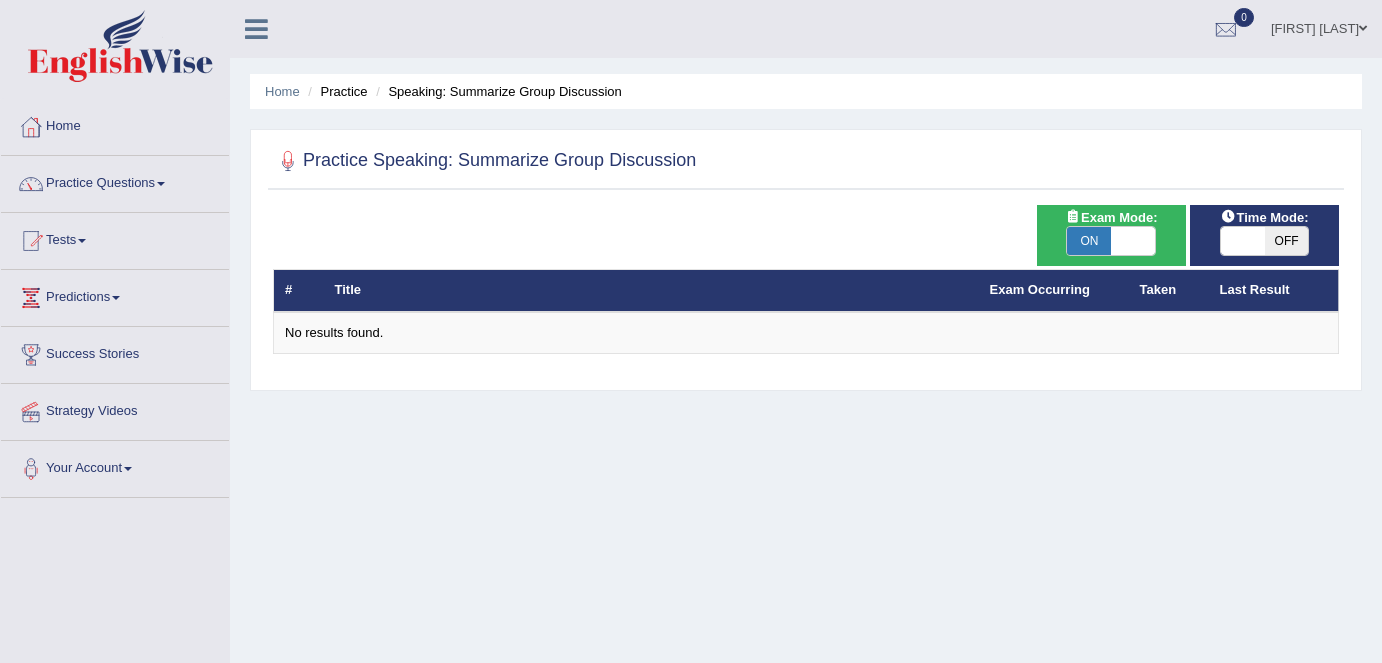 scroll, scrollTop: 0, scrollLeft: 0, axis: both 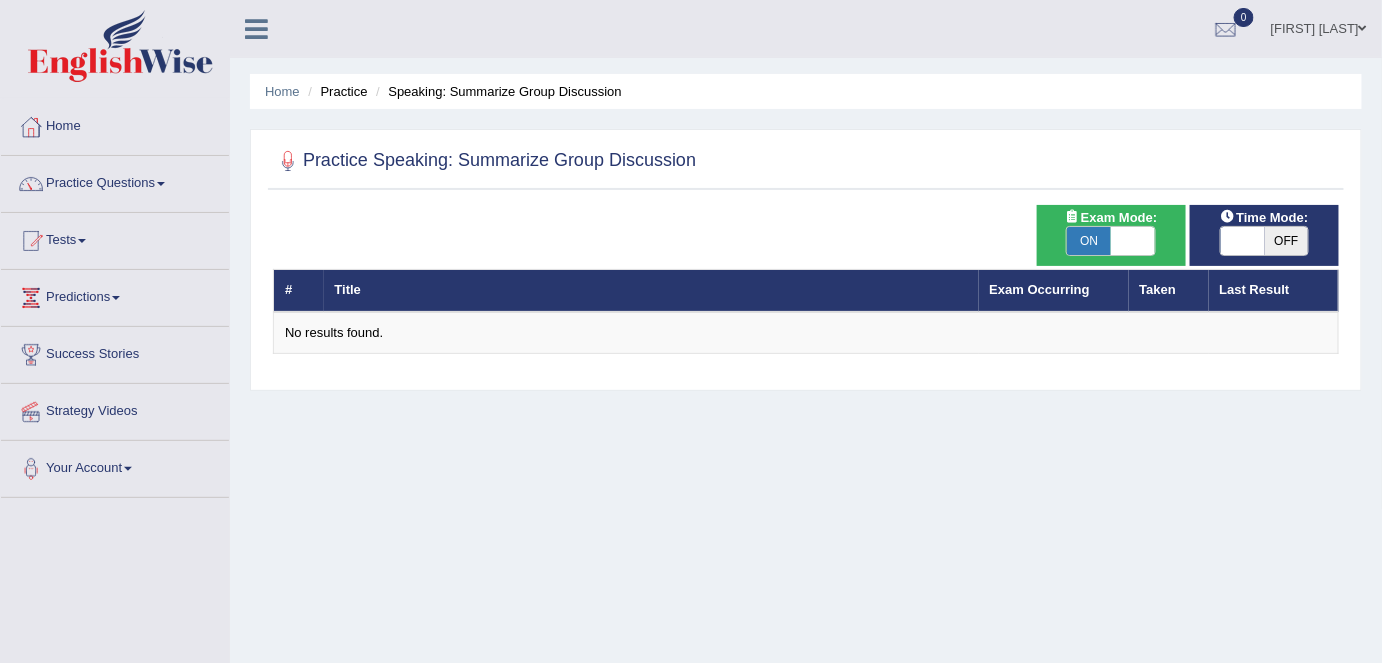 click at bounding box center [1243, 241] 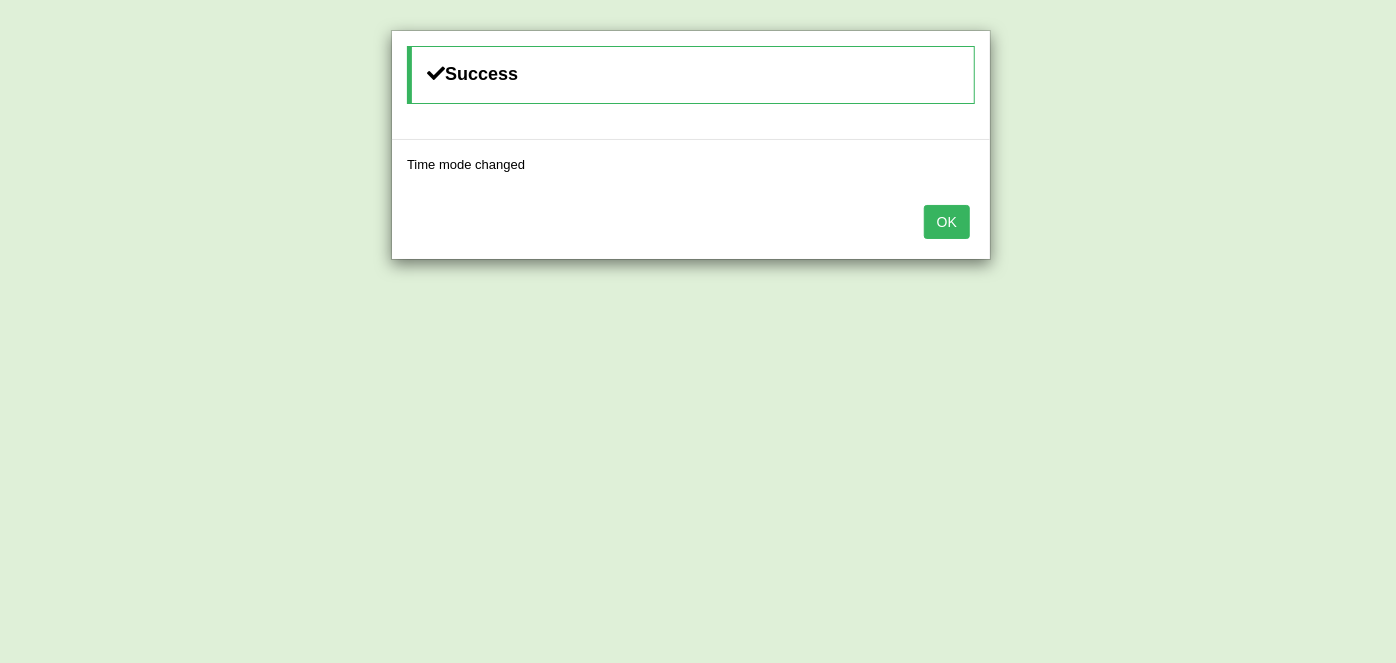 click on "OK" at bounding box center (947, 222) 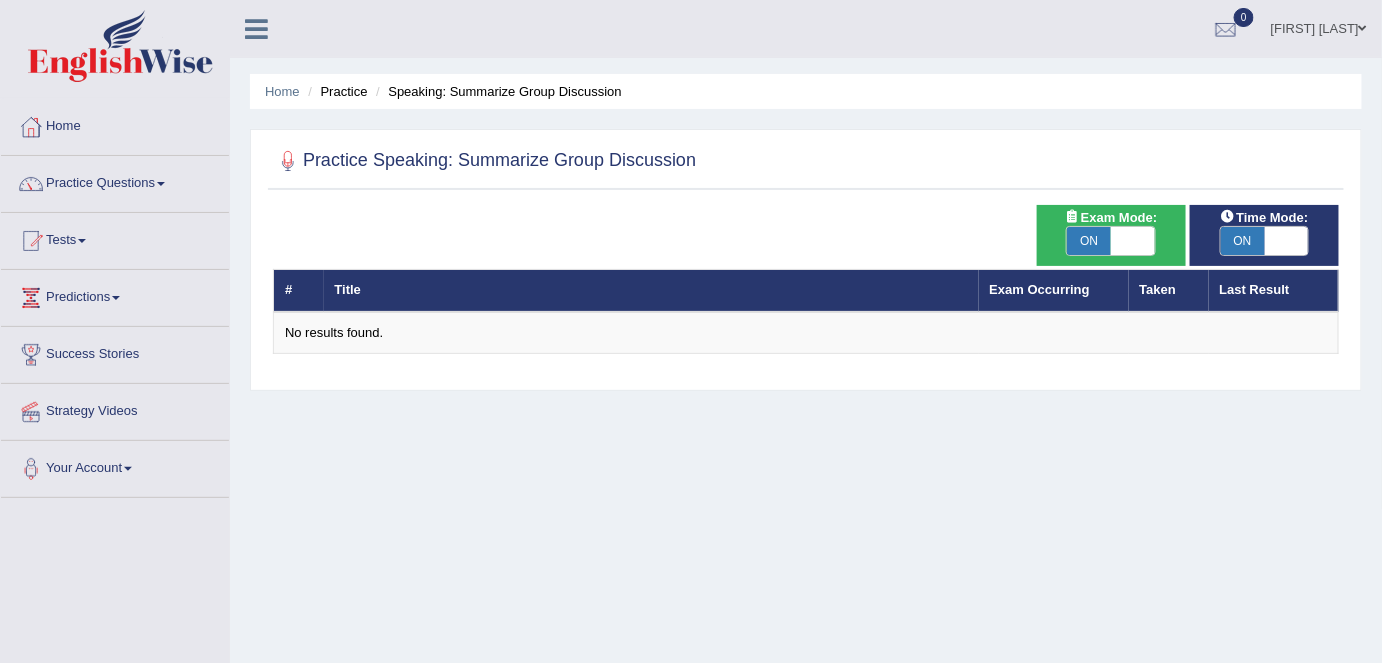 click at bounding box center [1133, 241] 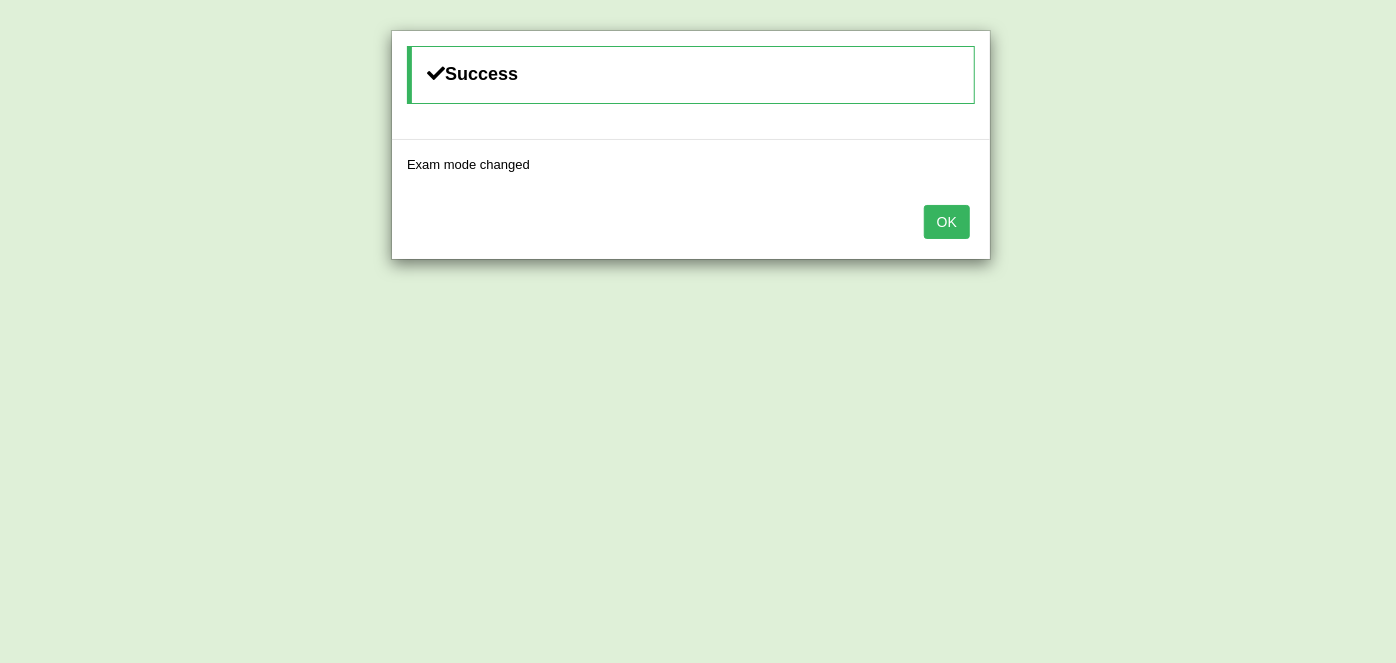 click on "OK" at bounding box center (947, 222) 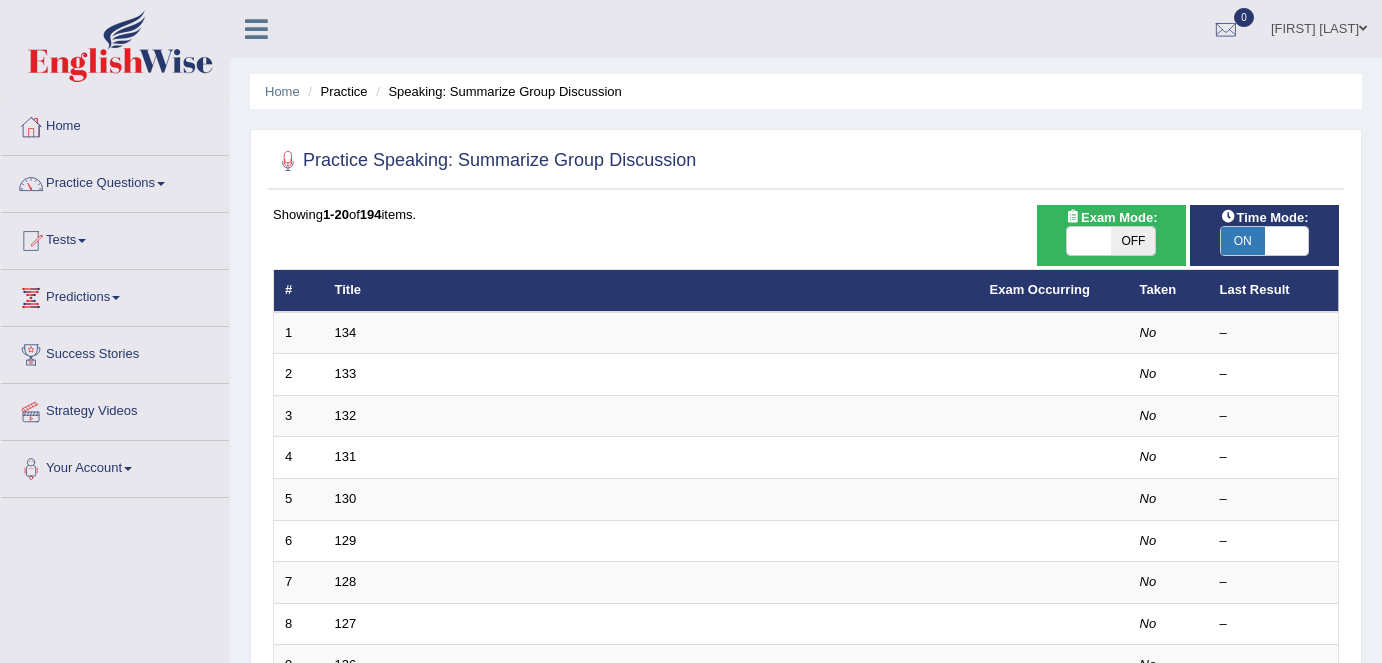 scroll, scrollTop: 0, scrollLeft: 0, axis: both 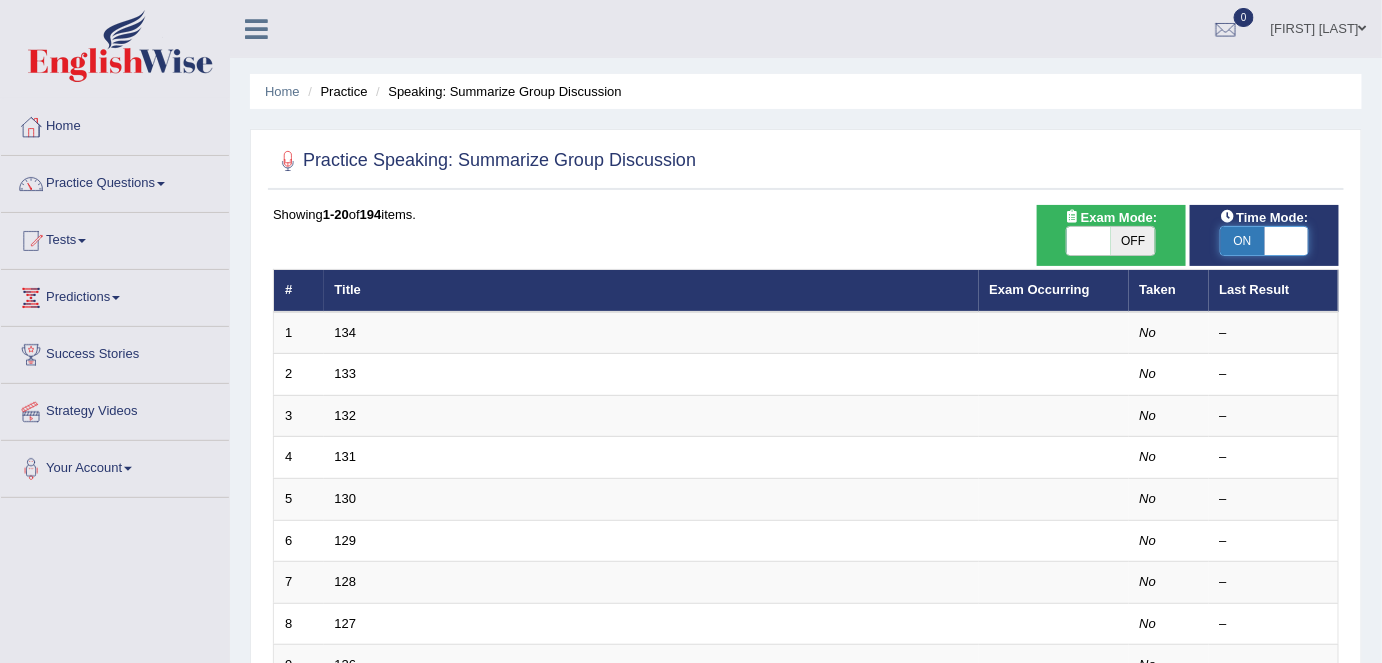 click at bounding box center [1287, 241] 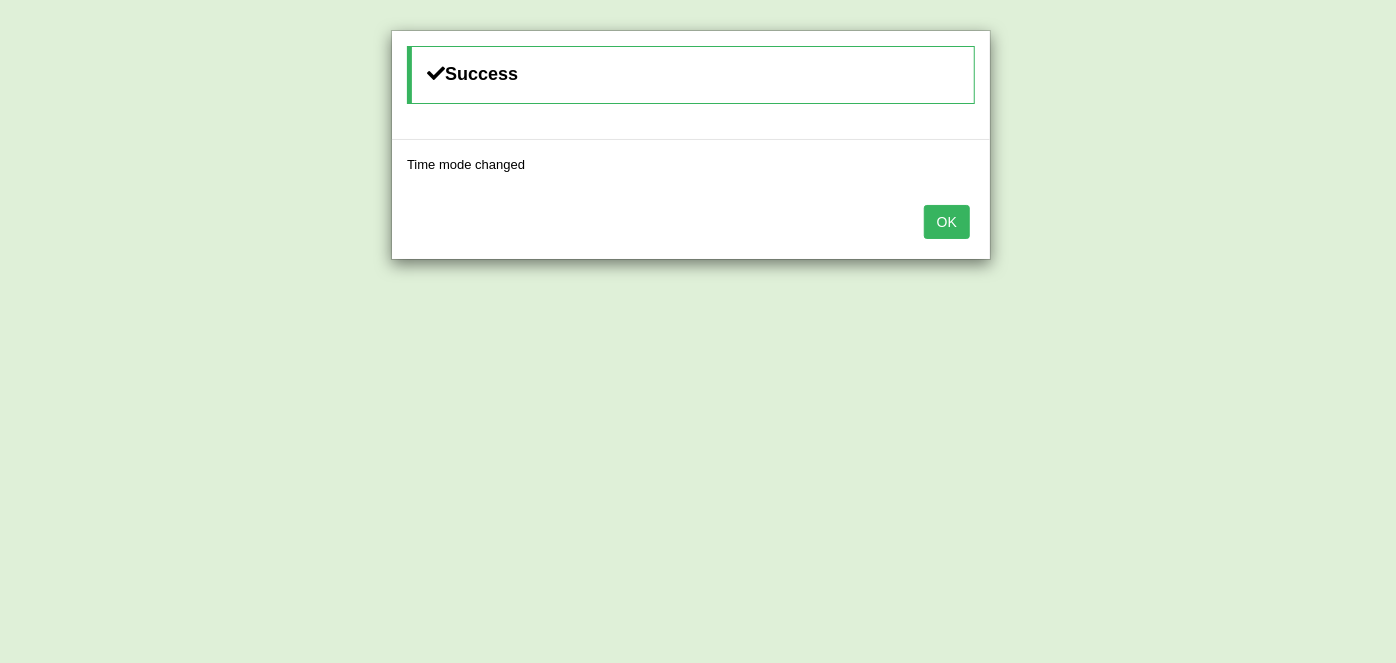 click on "OK" at bounding box center (947, 222) 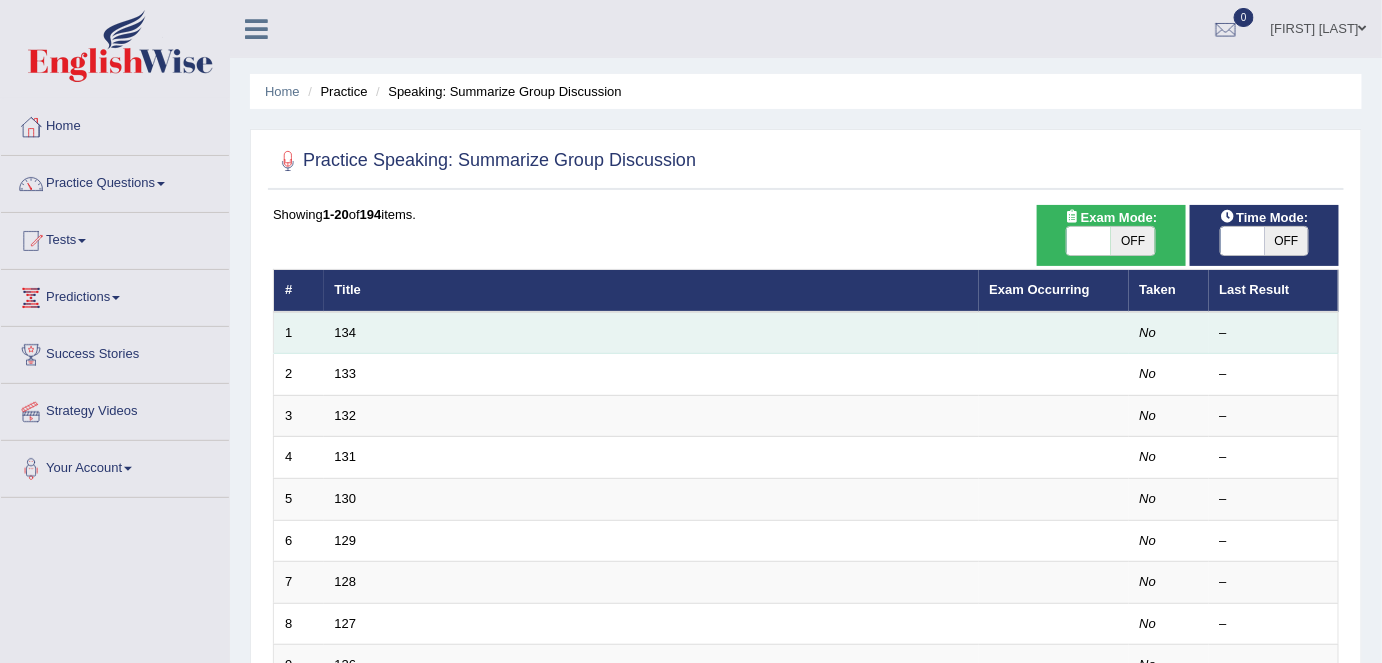 click on "1" at bounding box center (299, 333) 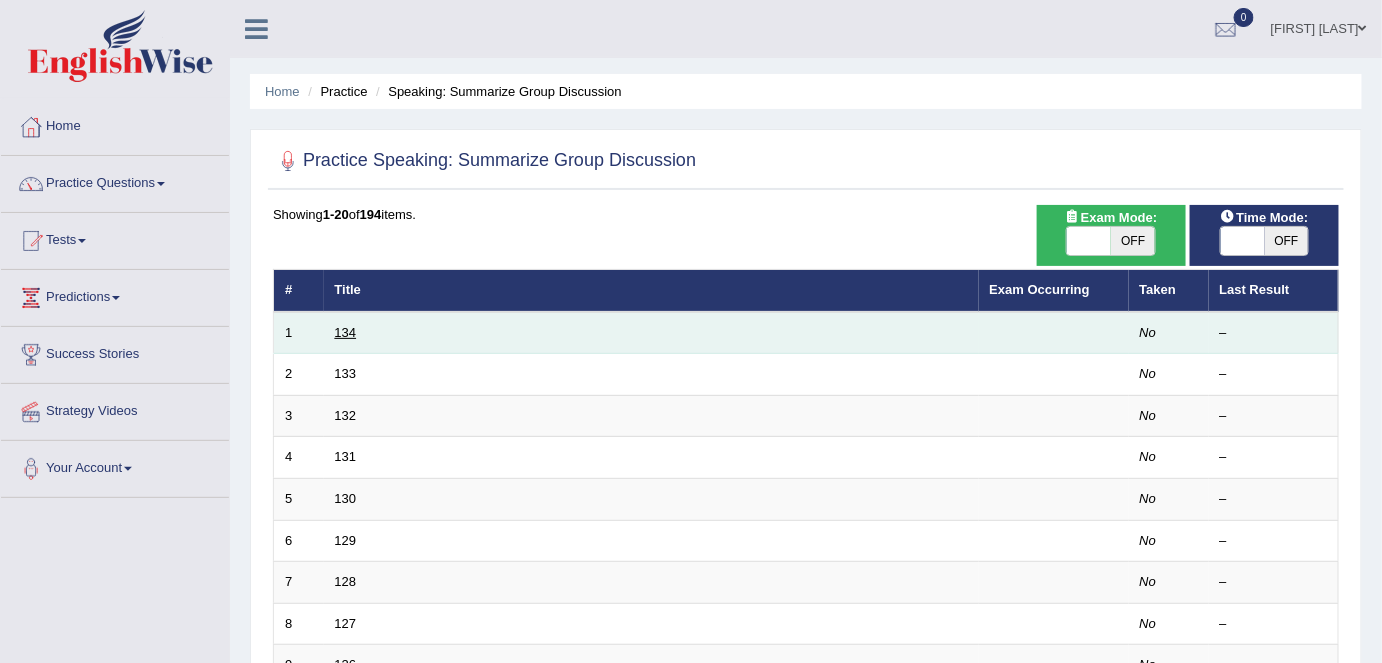 click on "134" at bounding box center [346, 332] 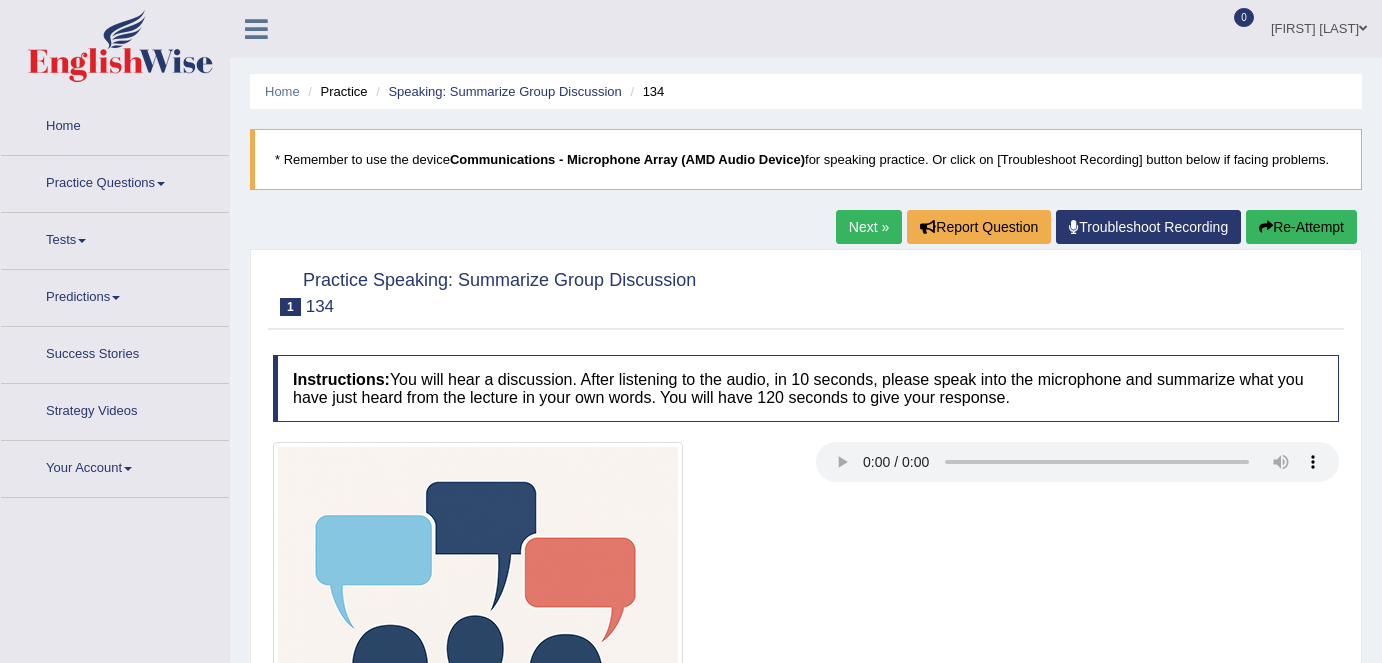 scroll, scrollTop: 0, scrollLeft: 0, axis: both 